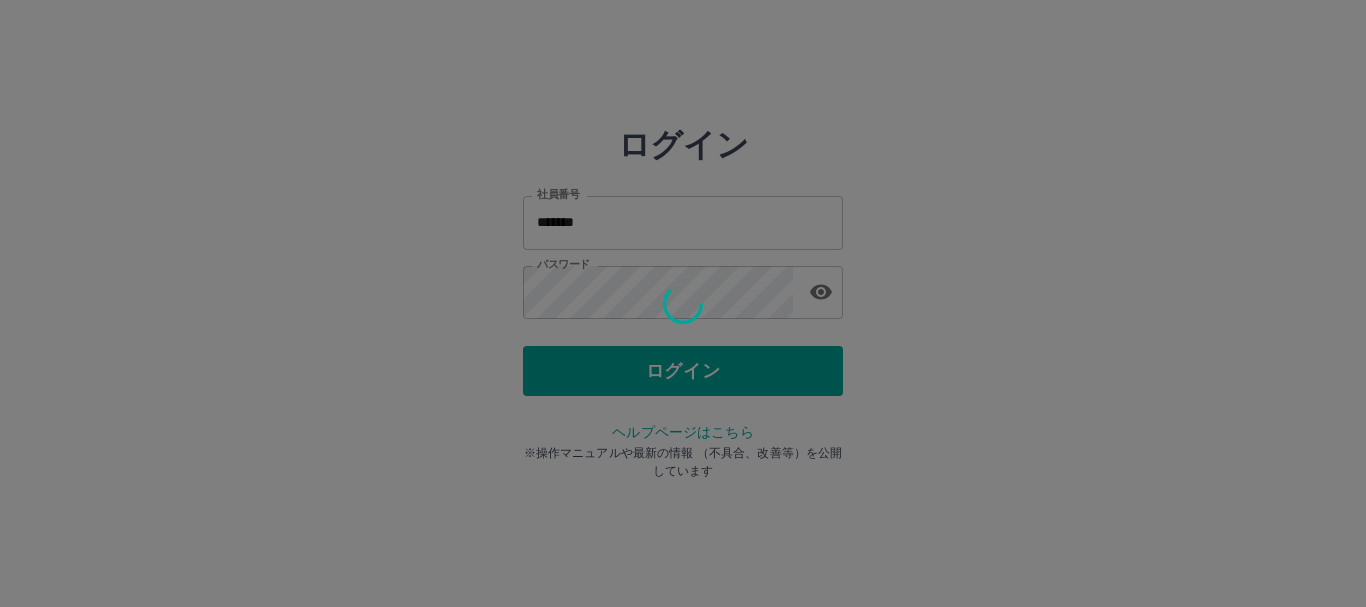 scroll, scrollTop: 0, scrollLeft: 0, axis: both 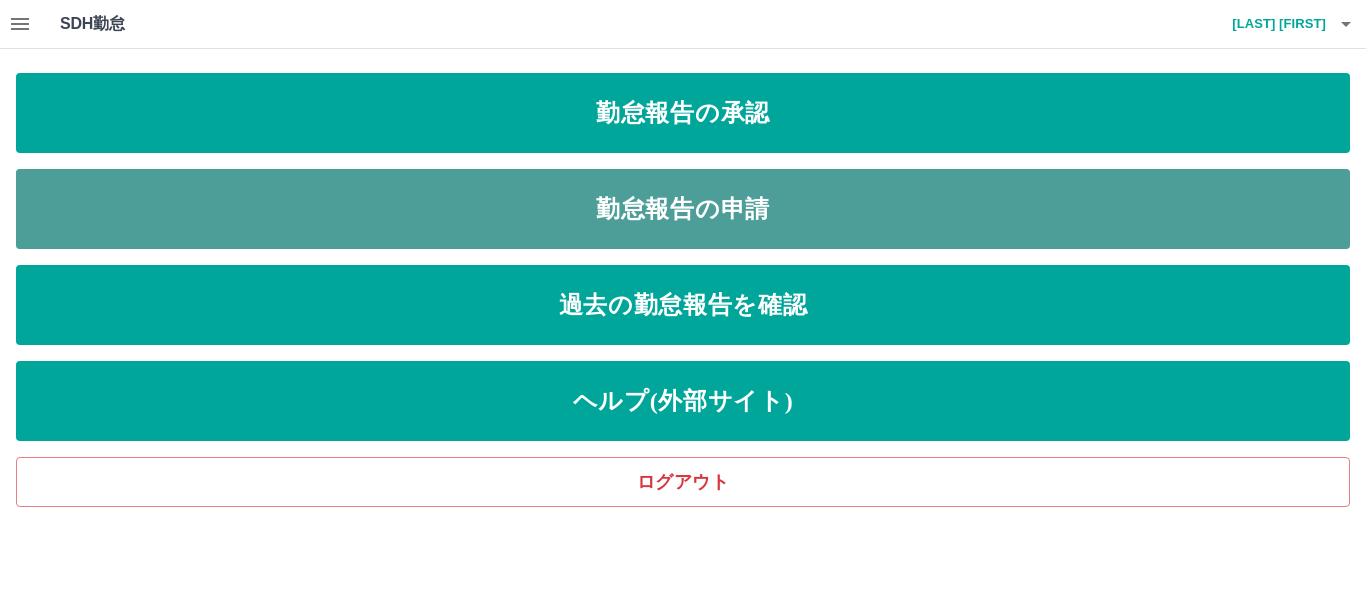 click on "勤怠報告の申請" at bounding box center (683, 209) 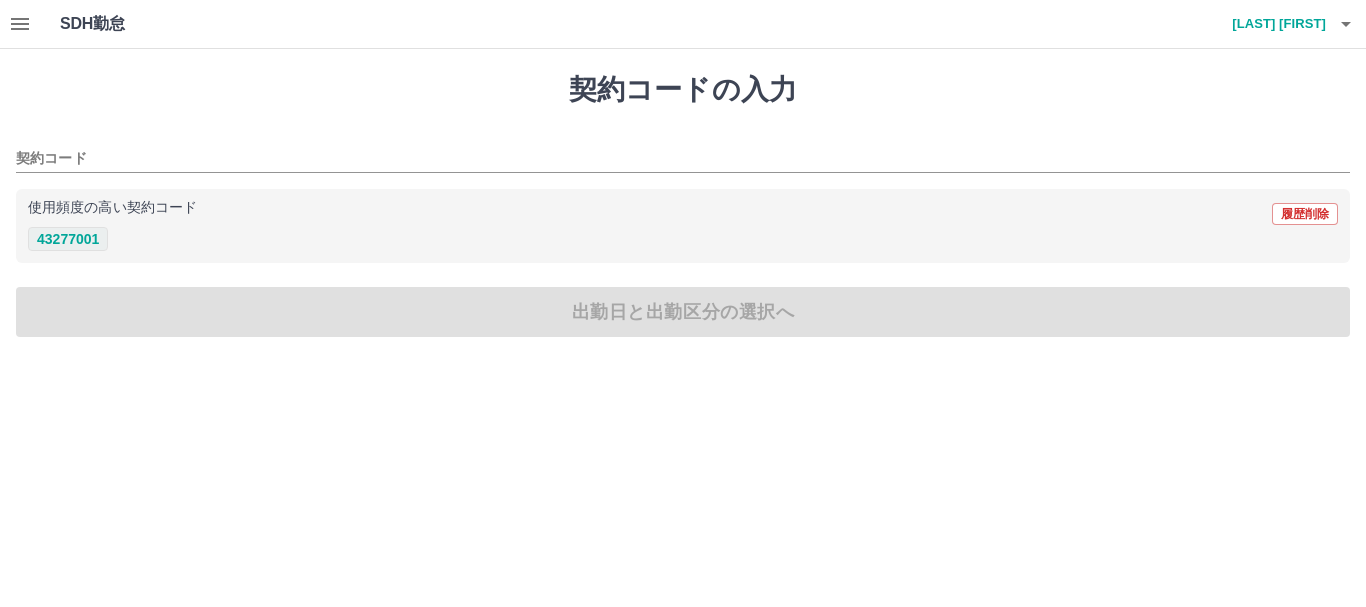 click on "43277001" at bounding box center (68, 239) 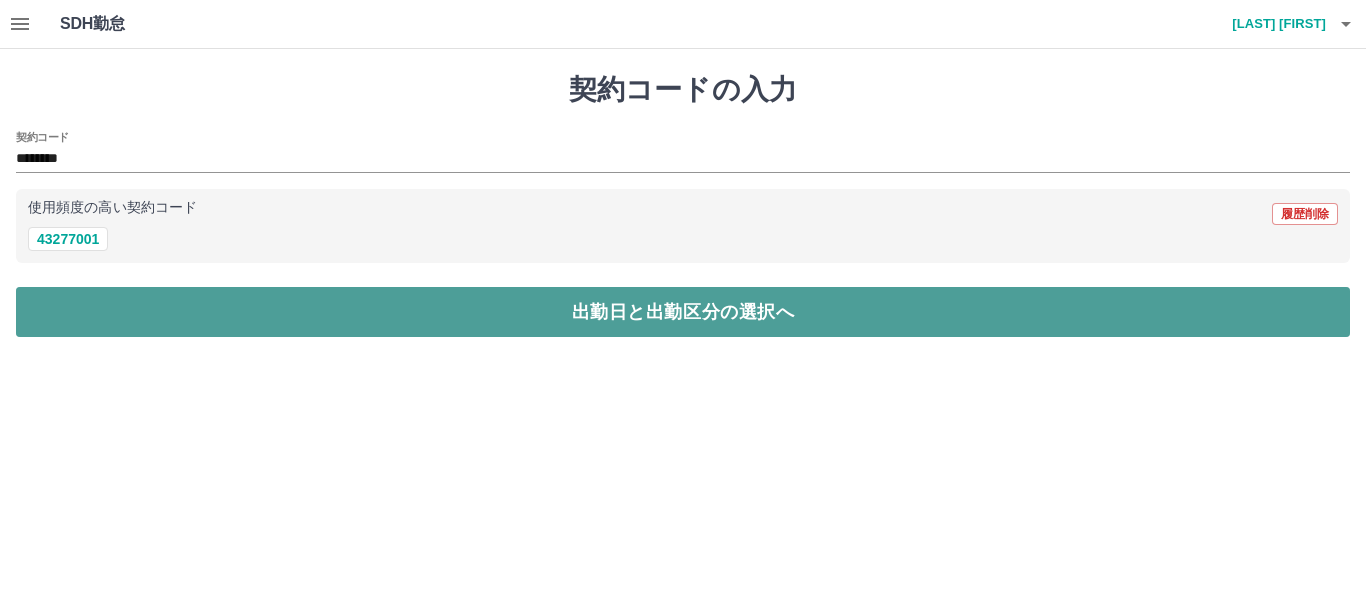 click on "出勤日と出勤区分の選択へ" at bounding box center (683, 312) 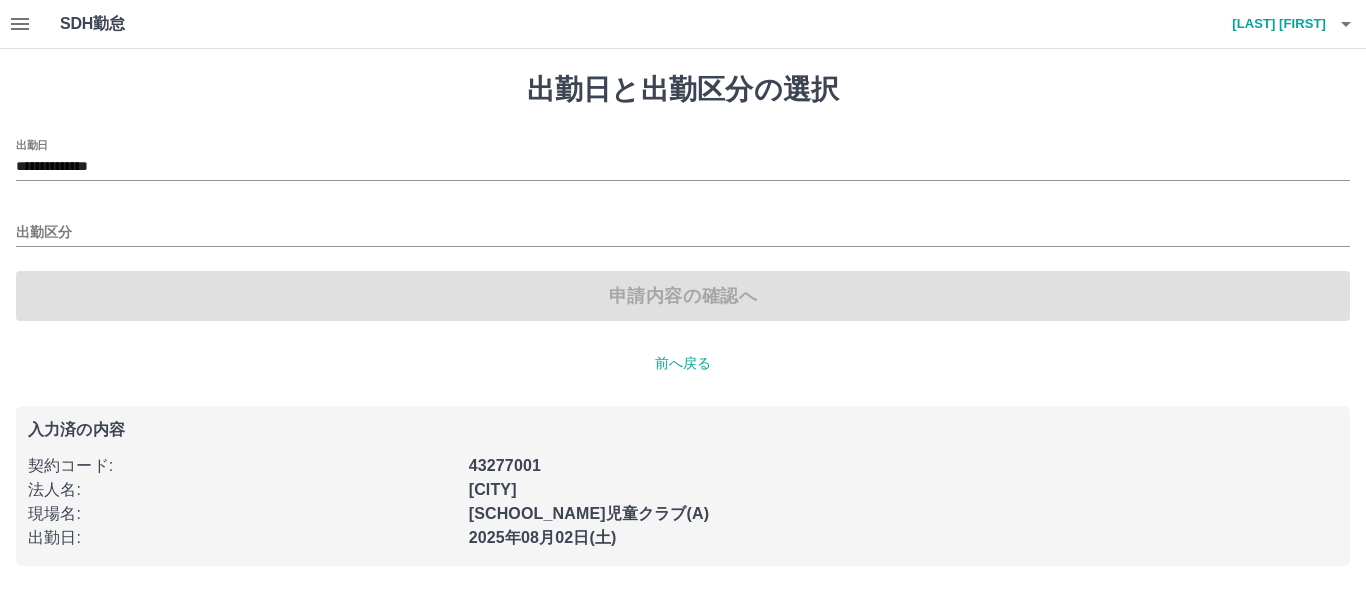 click on "申請内容の確認へ" at bounding box center (683, 296) 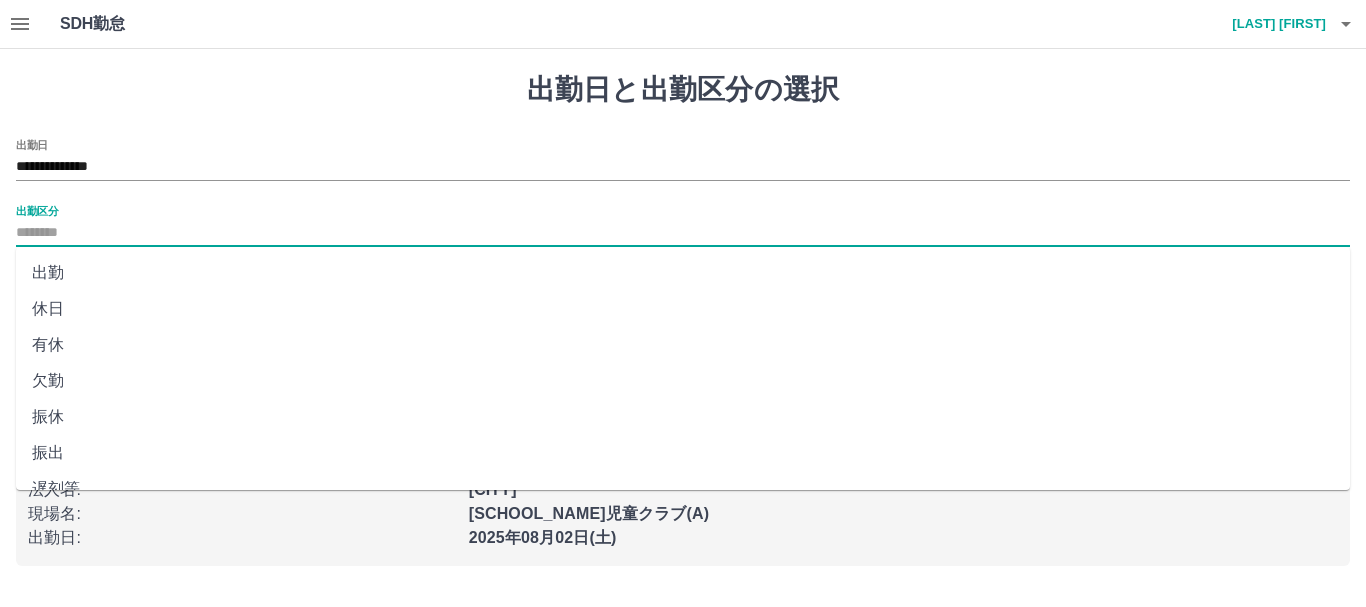 click on "出勤区分" at bounding box center (683, 233) 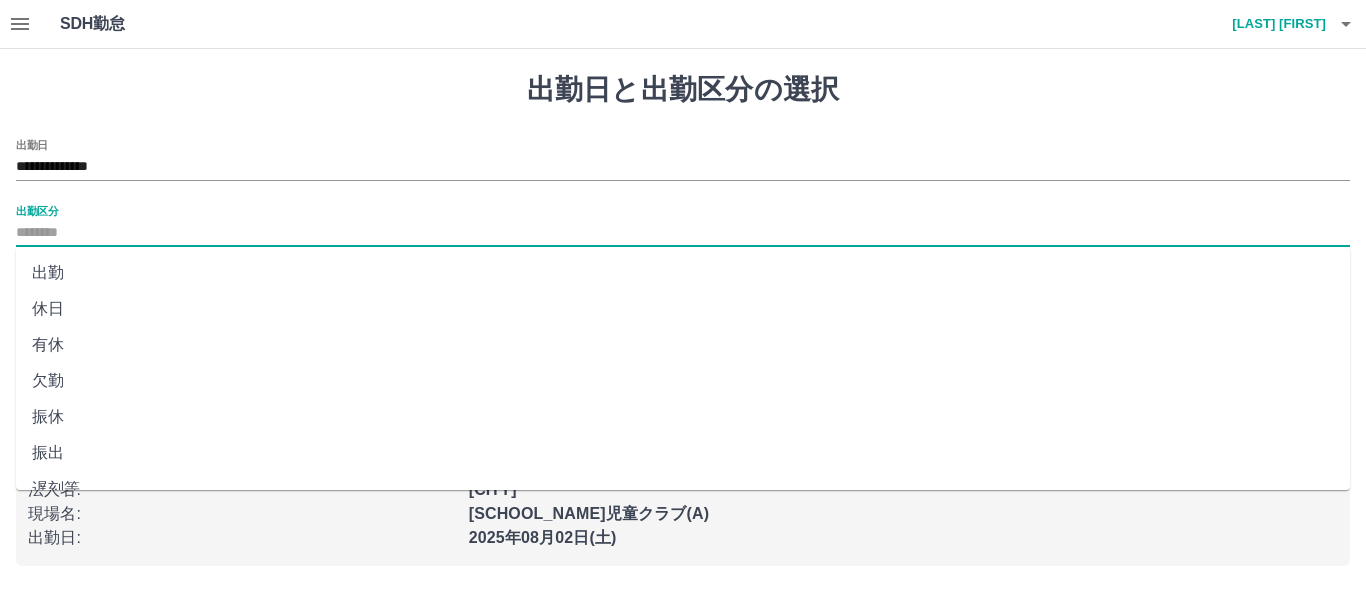 click on "振出" at bounding box center (683, 453) 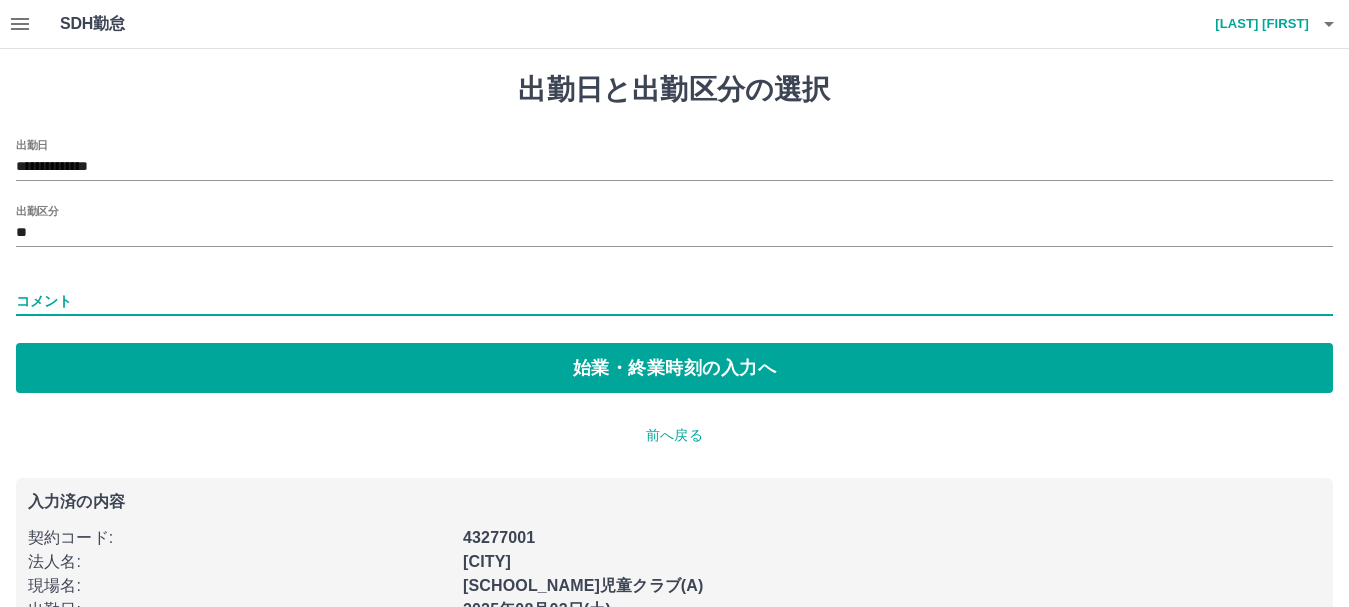 click on "コメント" at bounding box center (674, 301) 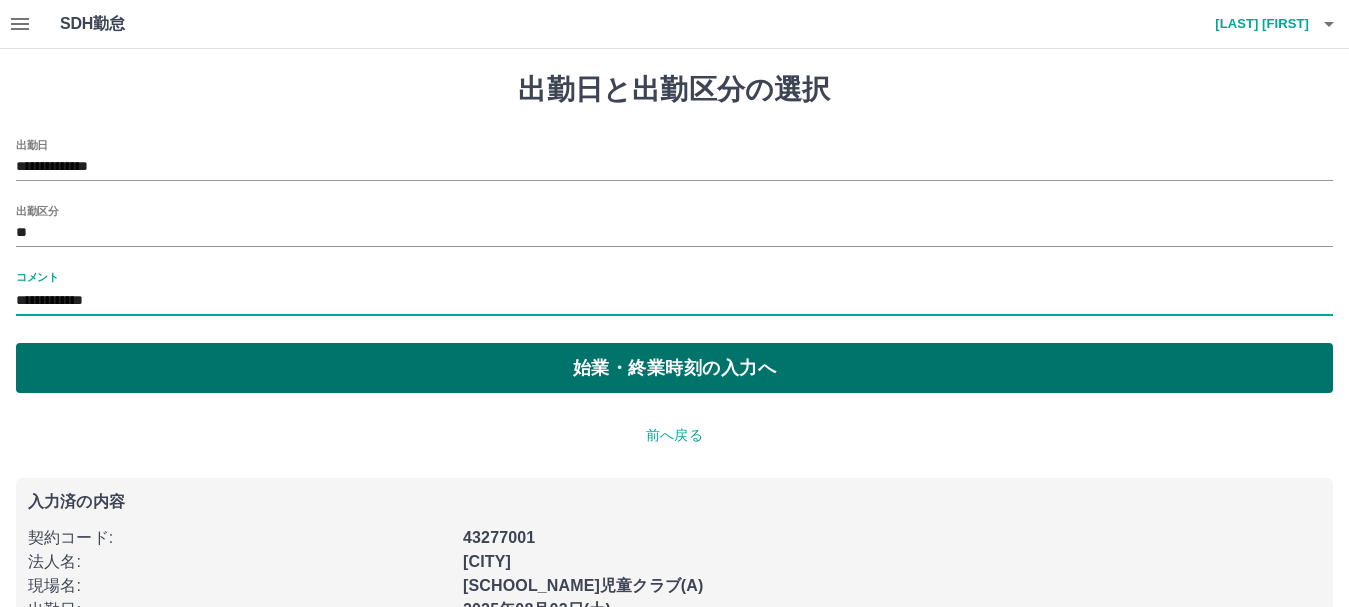 click on "始業・終業時刻の入力へ" at bounding box center [674, 368] 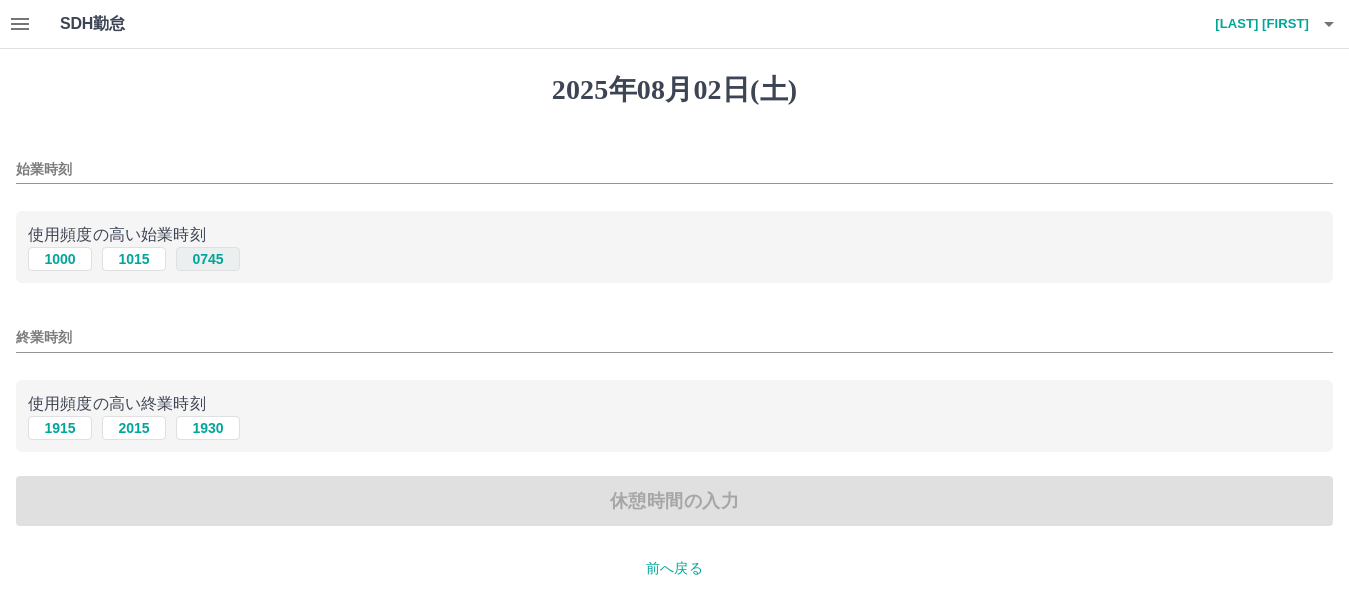 click on "0745" at bounding box center [208, 259] 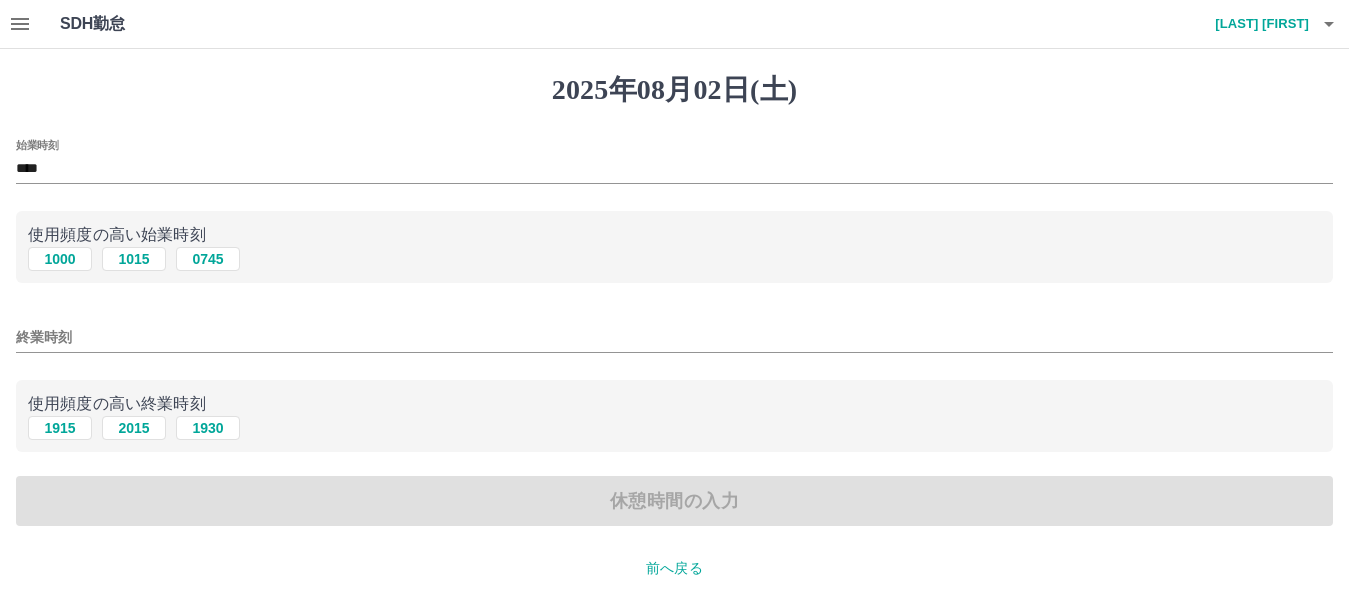 click on "終業時刻" at bounding box center [674, 337] 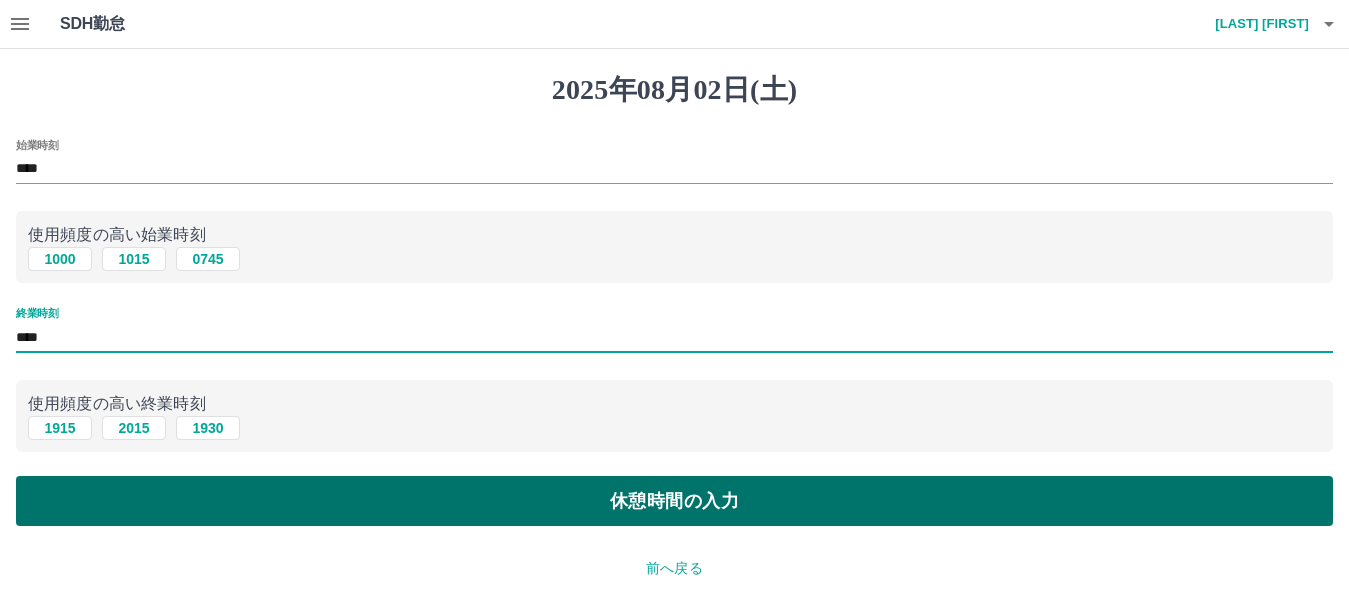 type on "****" 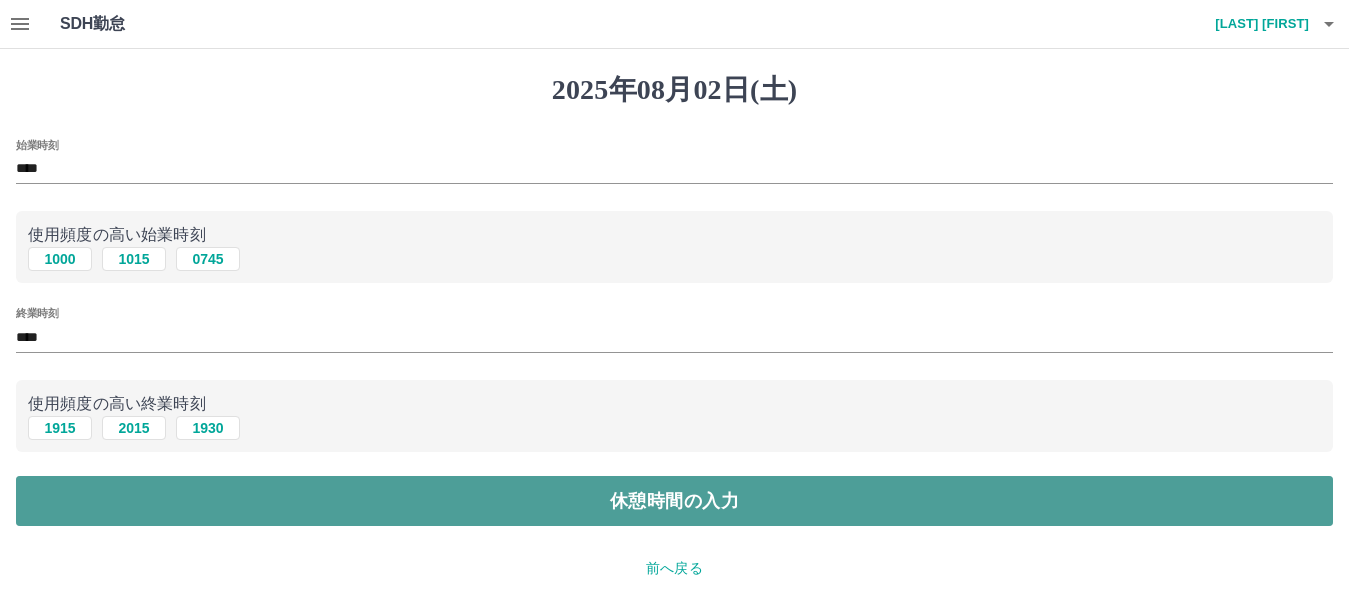 click on "休憩時間の入力" at bounding box center (674, 501) 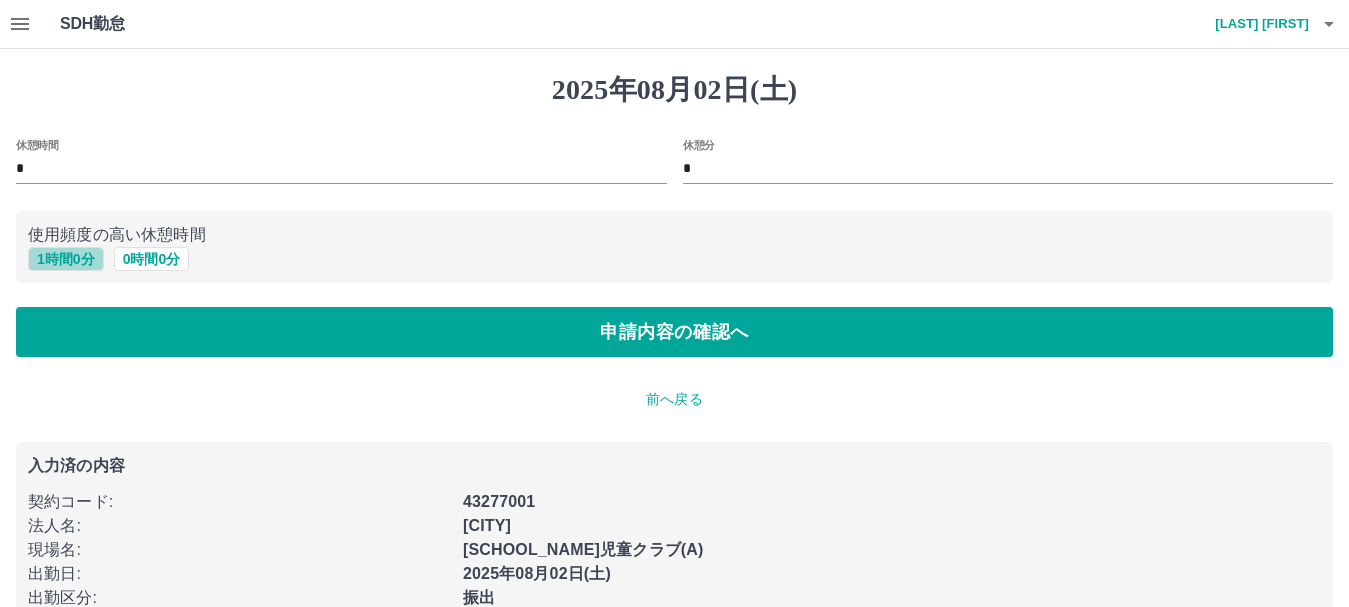 click on "1 時間 0 分" at bounding box center [66, 259] 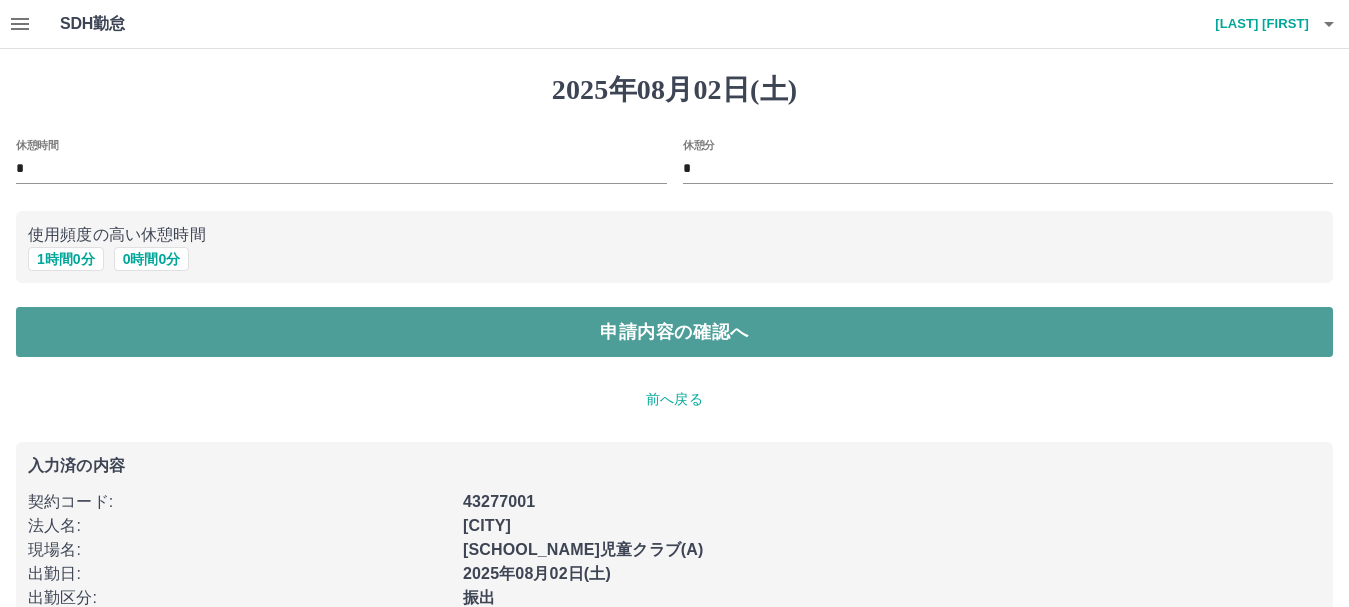 click on "申請内容の確認へ" at bounding box center [674, 332] 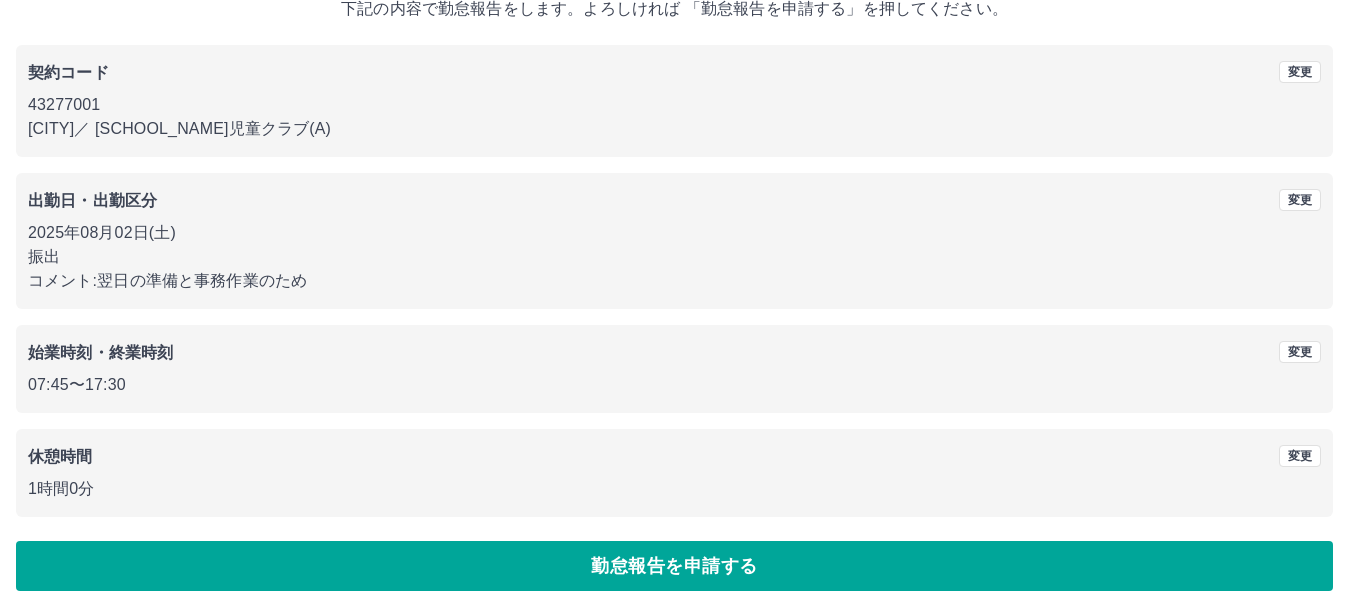 scroll, scrollTop: 142, scrollLeft: 0, axis: vertical 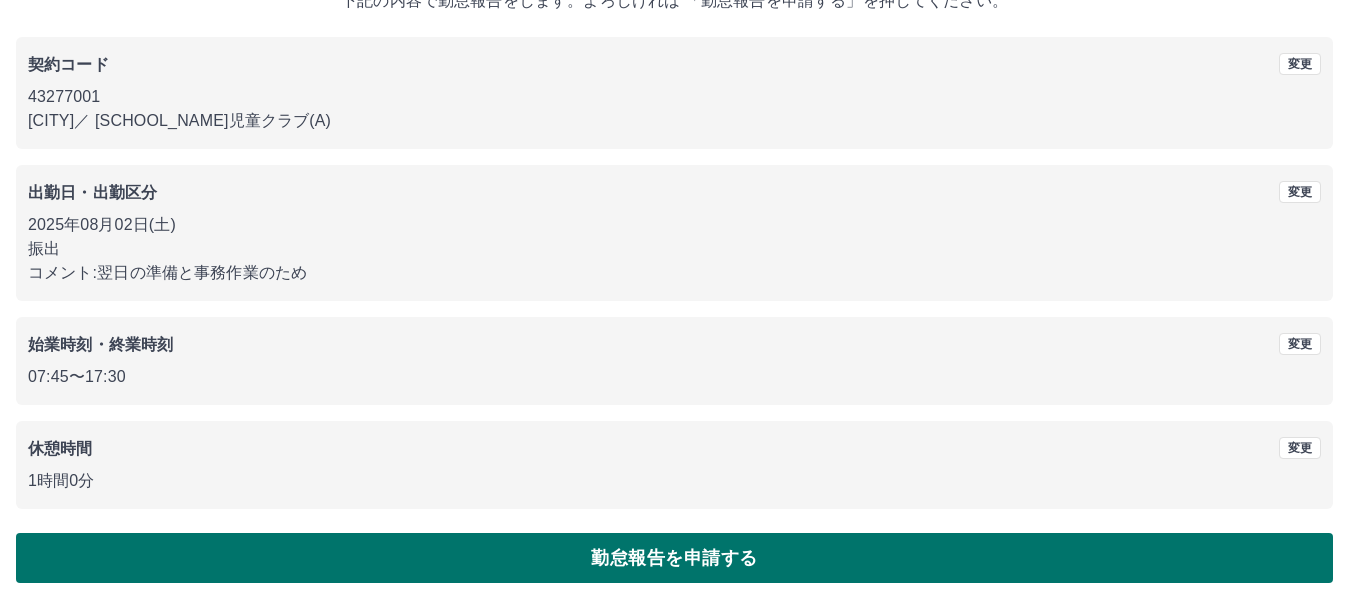 click on "勤怠報告を申請する" at bounding box center [674, 558] 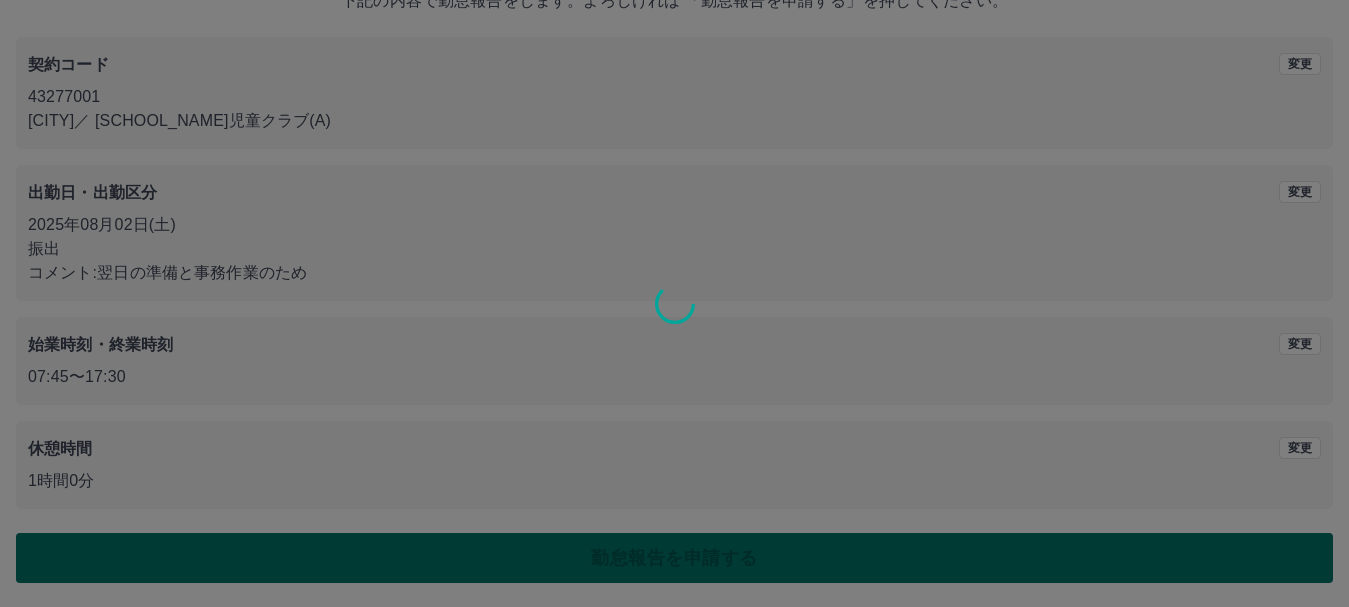 scroll, scrollTop: 0, scrollLeft: 0, axis: both 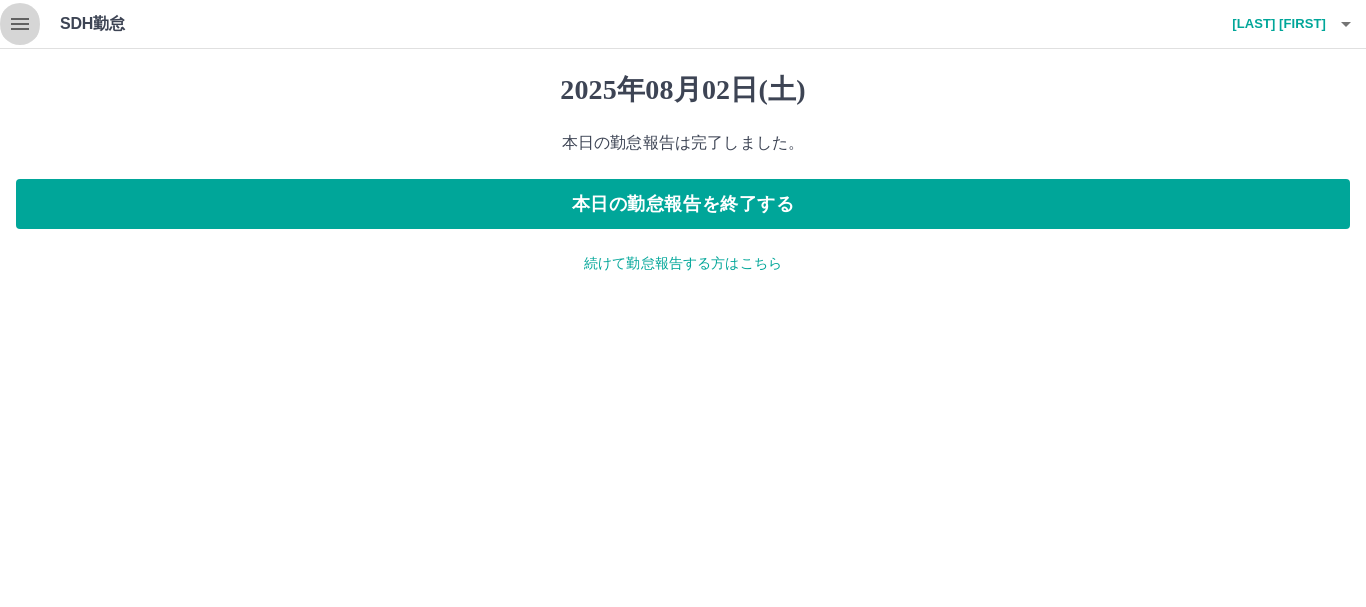 click 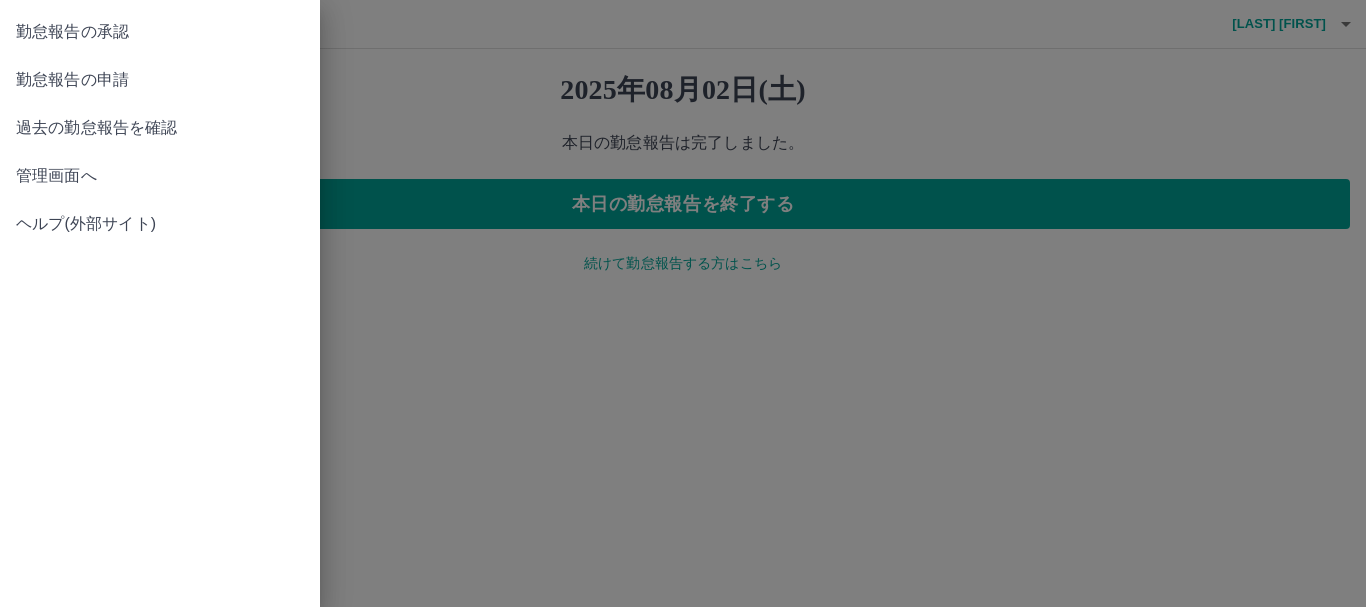click on "勤怠報告の承認" at bounding box center [160, 32] 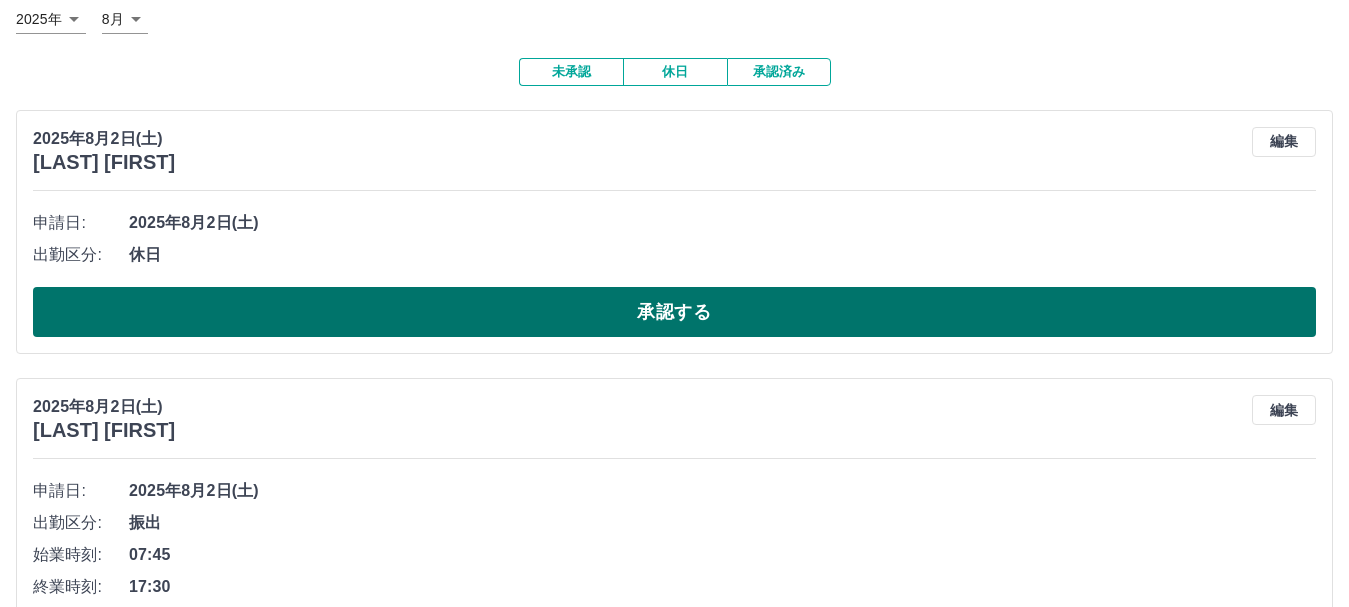 scroll, scrollTop: 55, scrollLeft: 0, axis: vertical 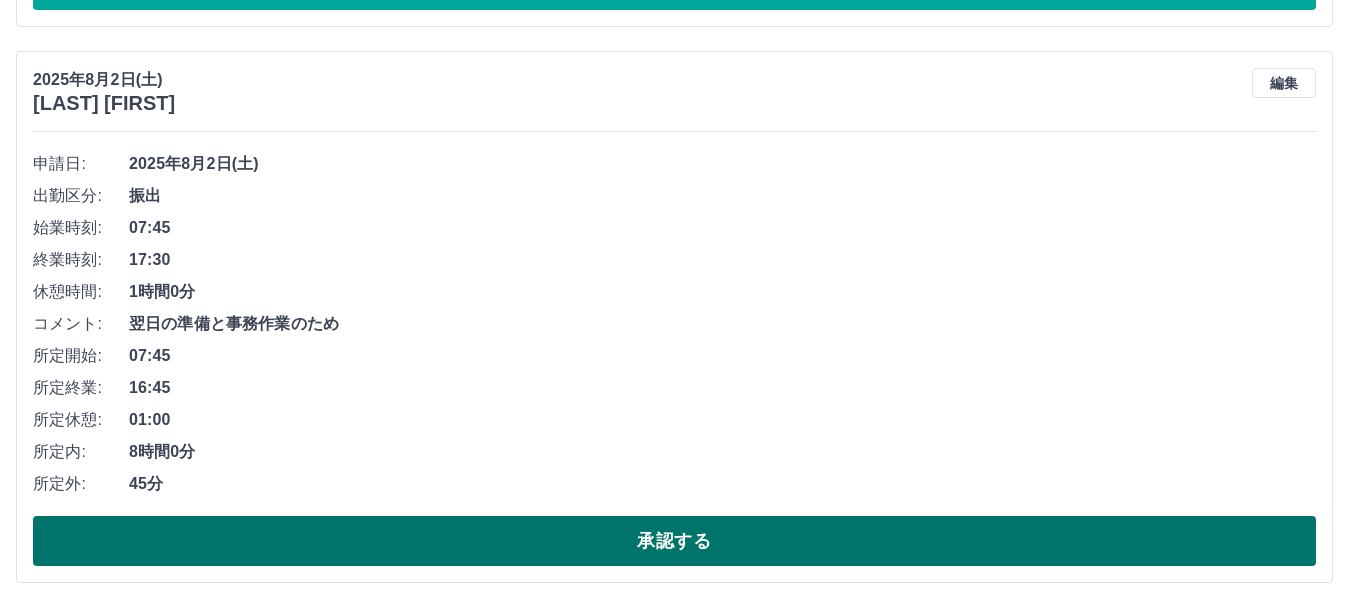 click on "承認する" at bounding box center (674, 541) 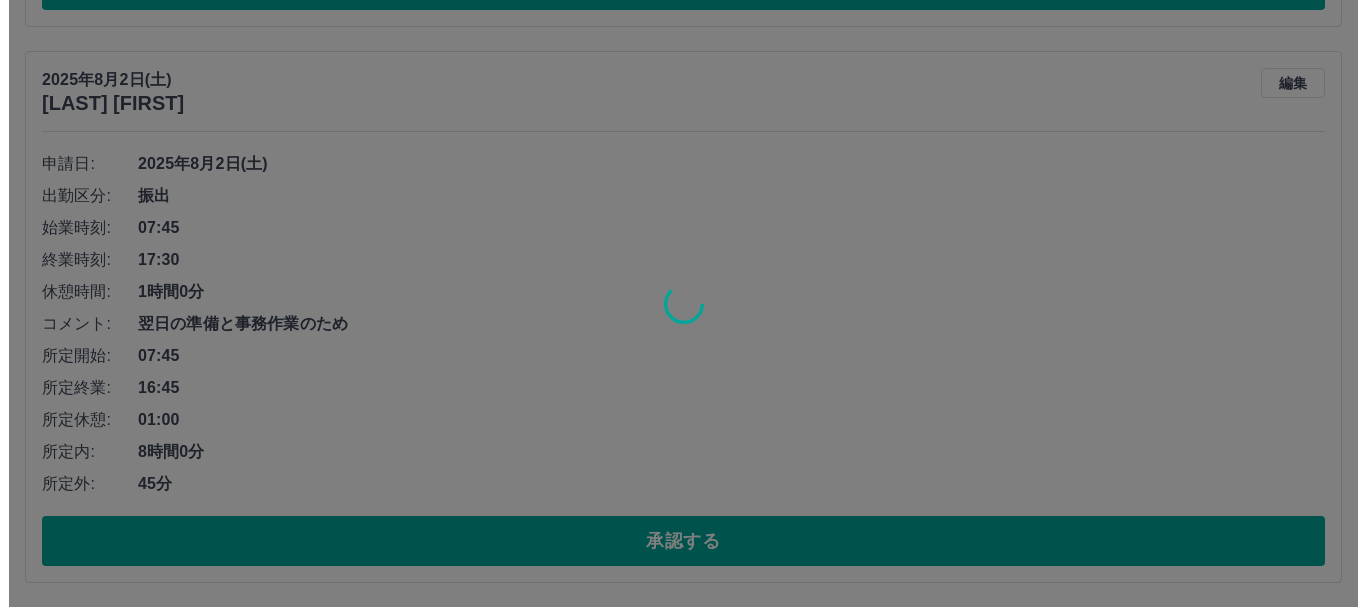 scroll, scrollTop: 0, scrollLeft: 0, axis: both 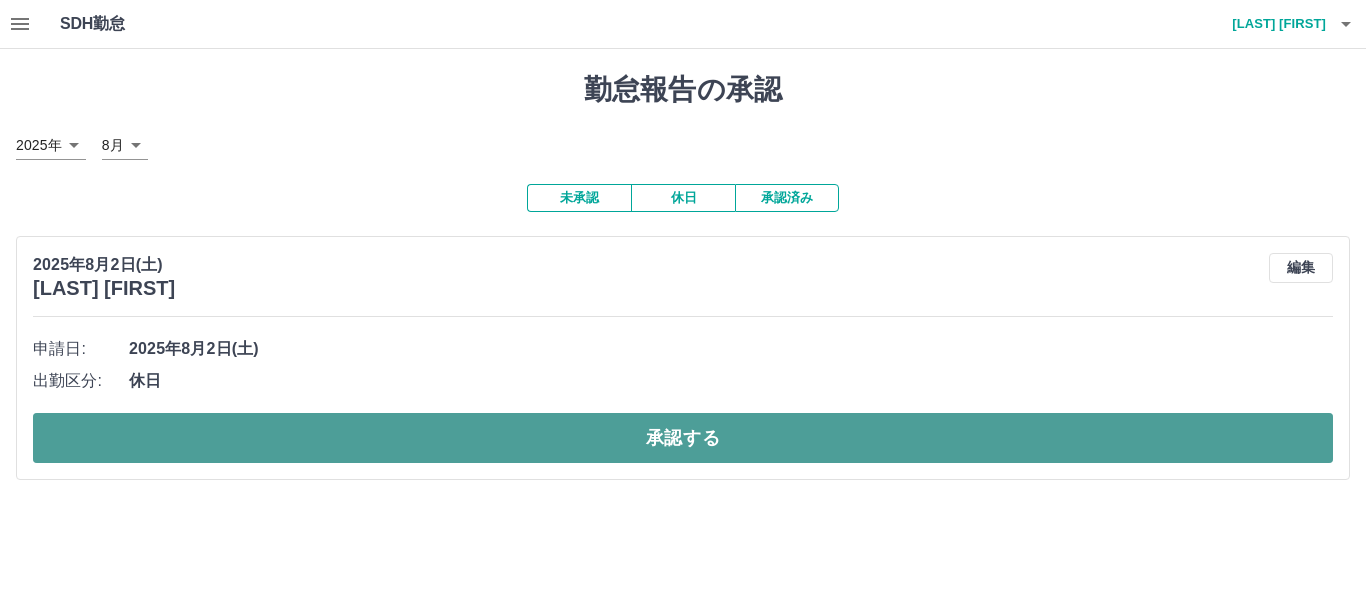 click on "承認する" at bounding box center [683, 438] 